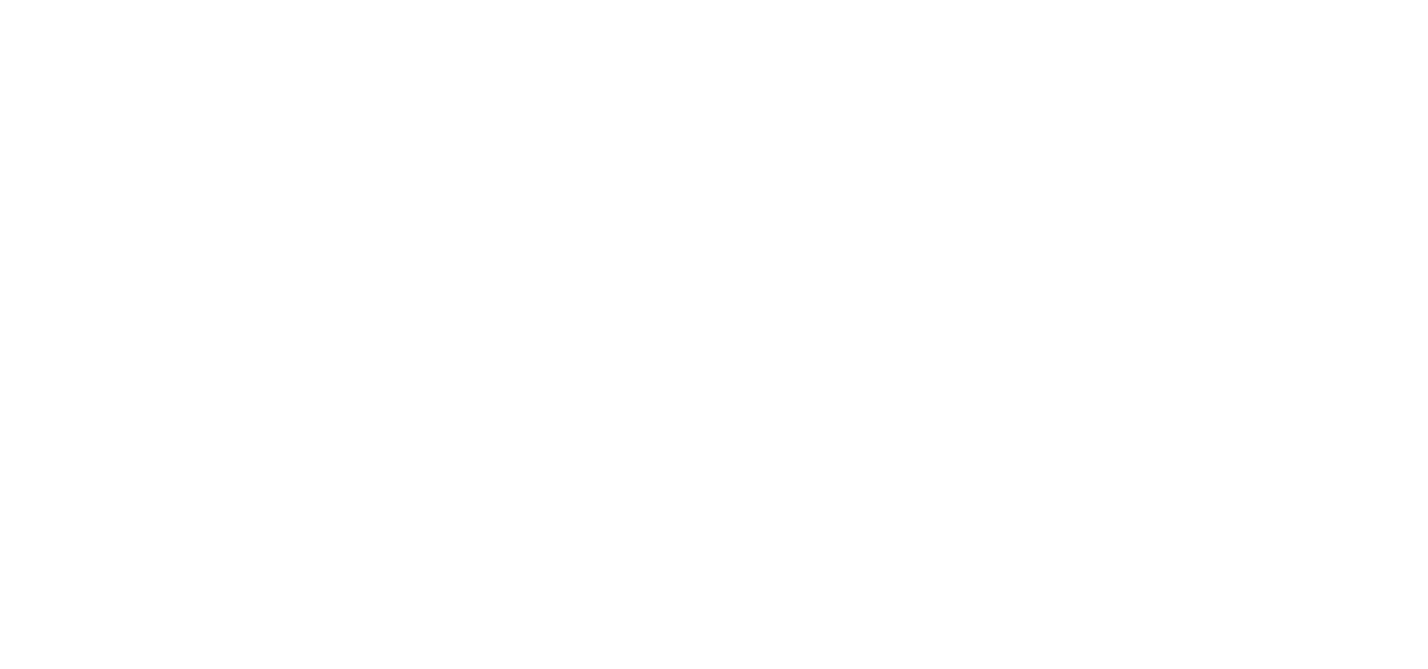 scroll, scrollTop: 0, scrollLeft: 0, axis: both 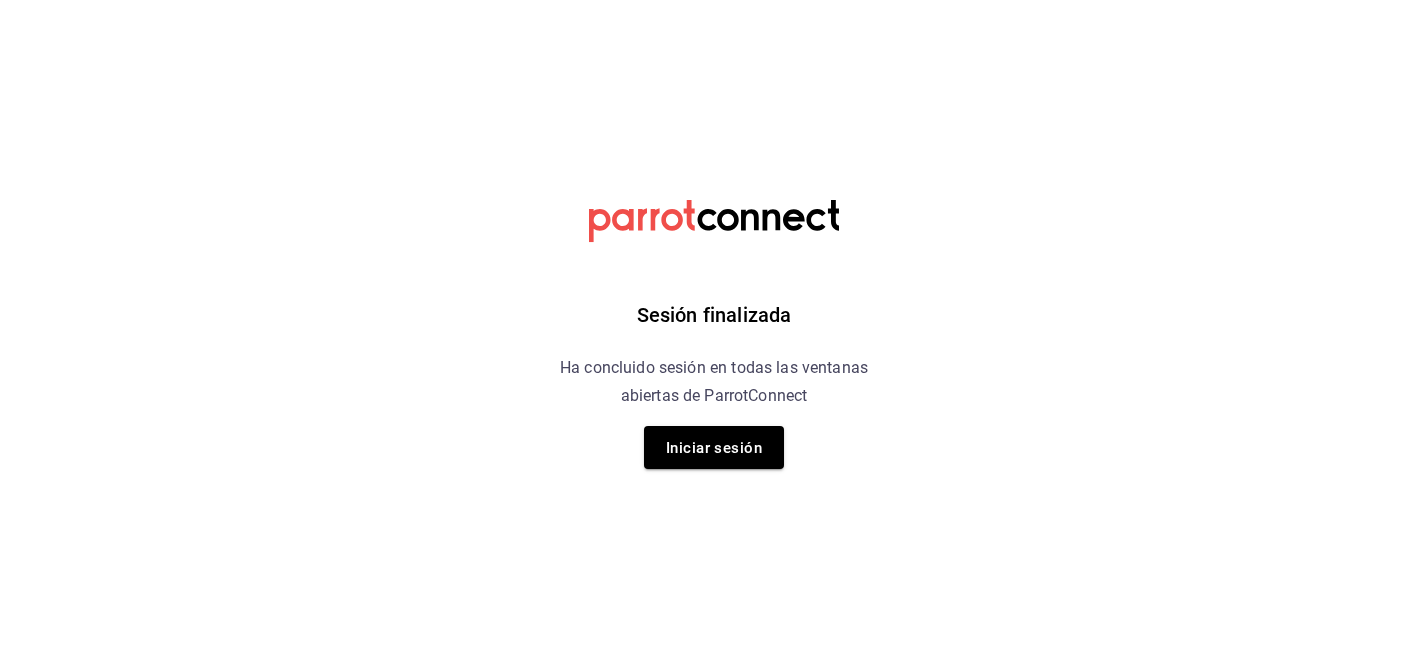 click on "Sesión finalizada Ha concluido sesión en todas las ventanas abiertas de ParrotConnect Iniciar sesión Texto original Valora esta traducción Tu opinión servirá para ayudar a mejorar el Traductor de Google" at bounding box center (714, 0) 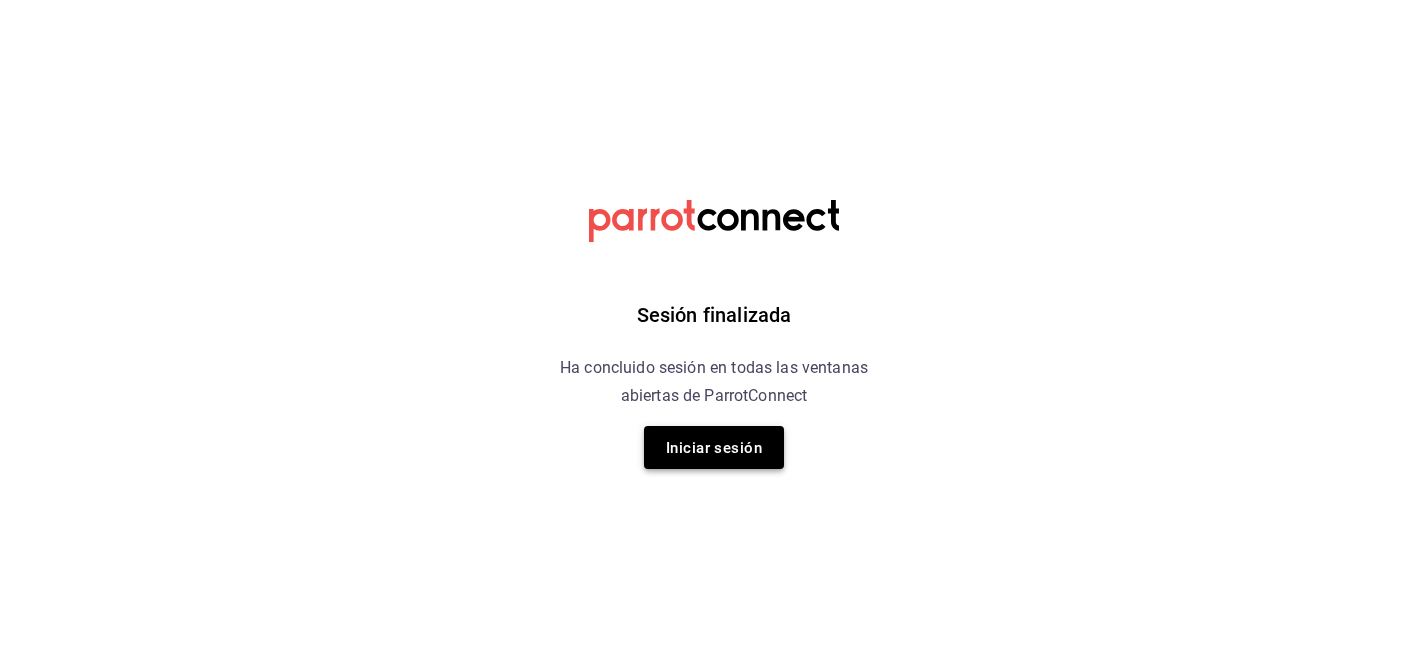 click on "Iniciar sesión" at bounding box center (714, 447) 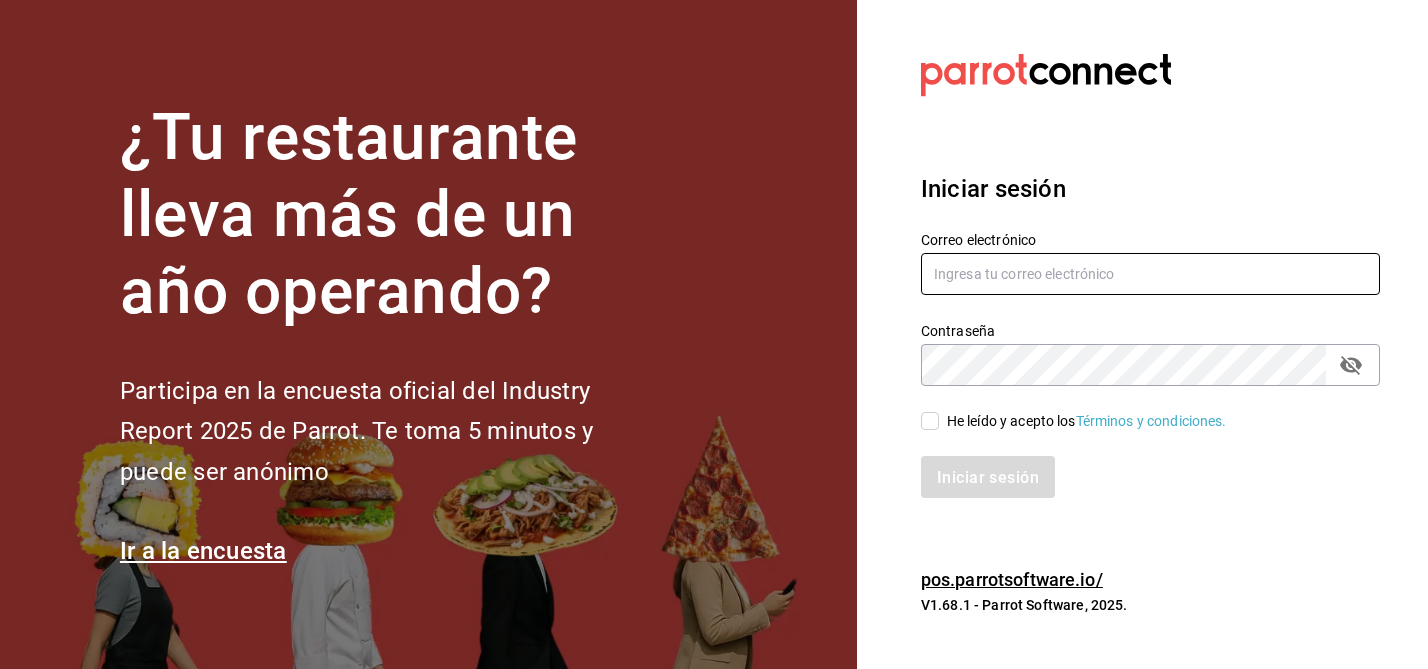 type on "multiuser@sushiexpress.com" 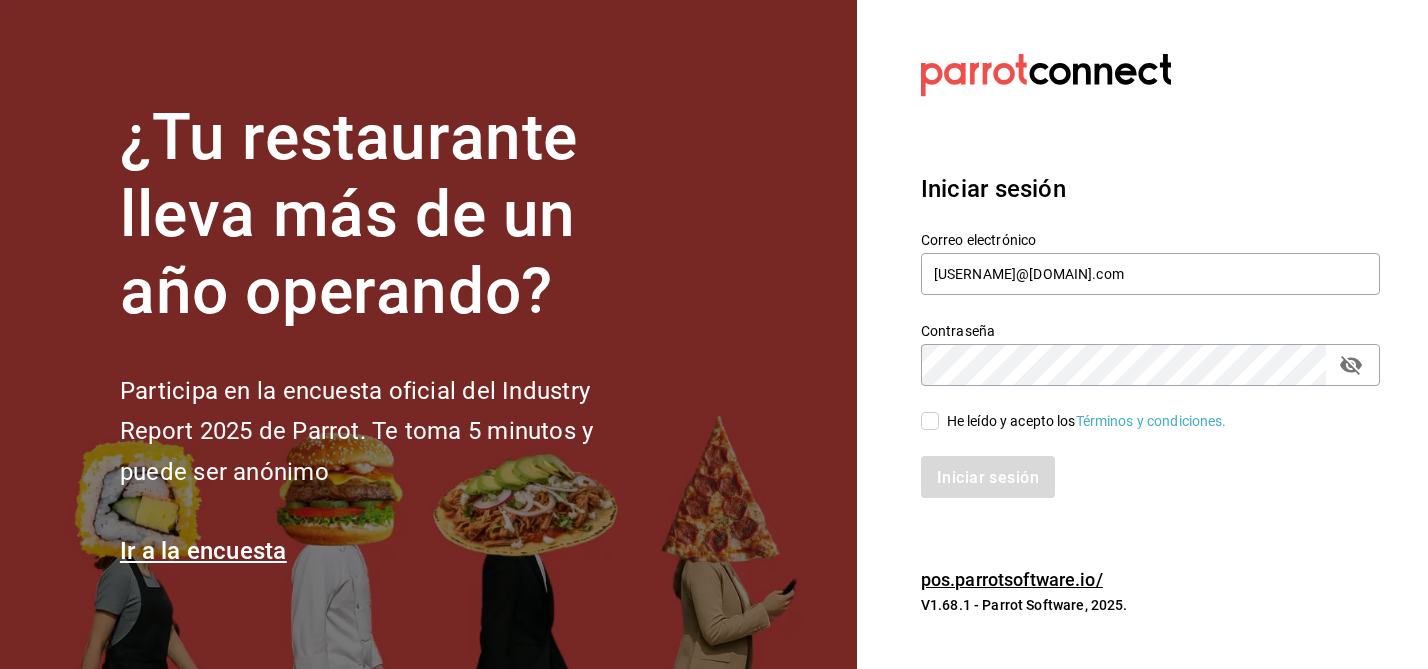click on "He leído y acepto los  Términos y condiciones." at bounding box center (930, 421) 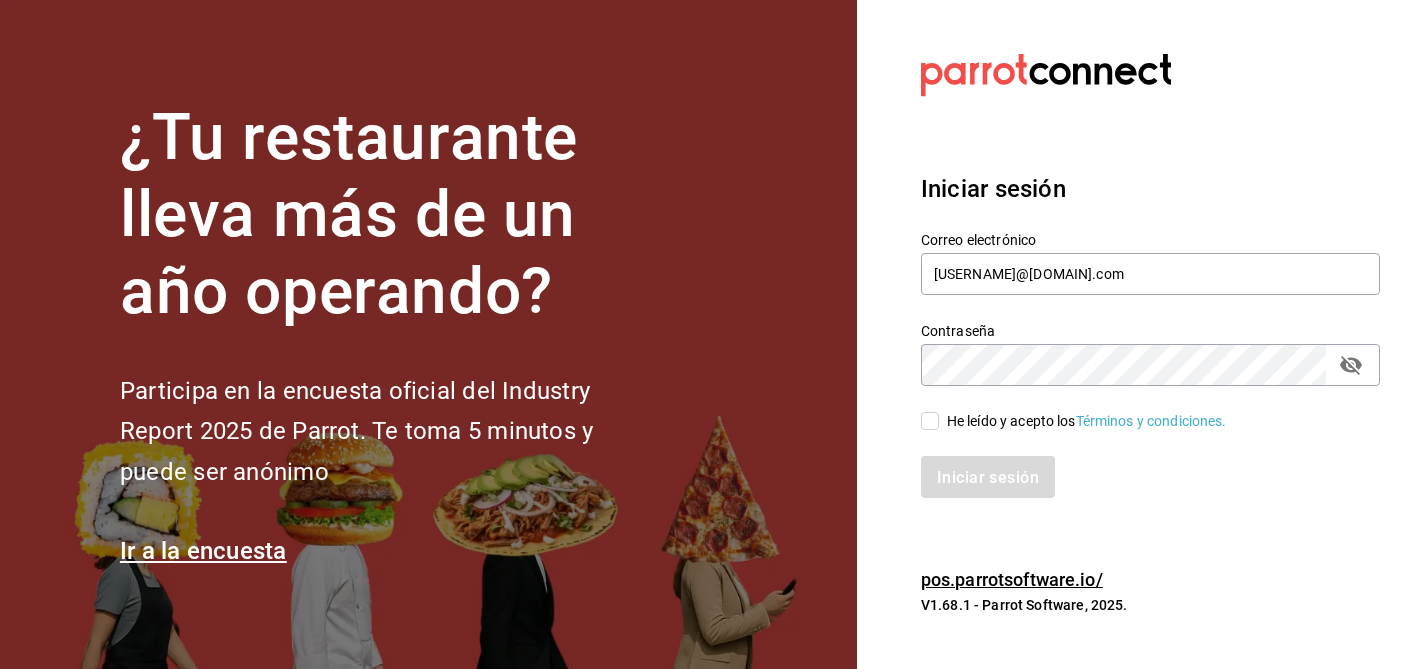 checkbox on "true" 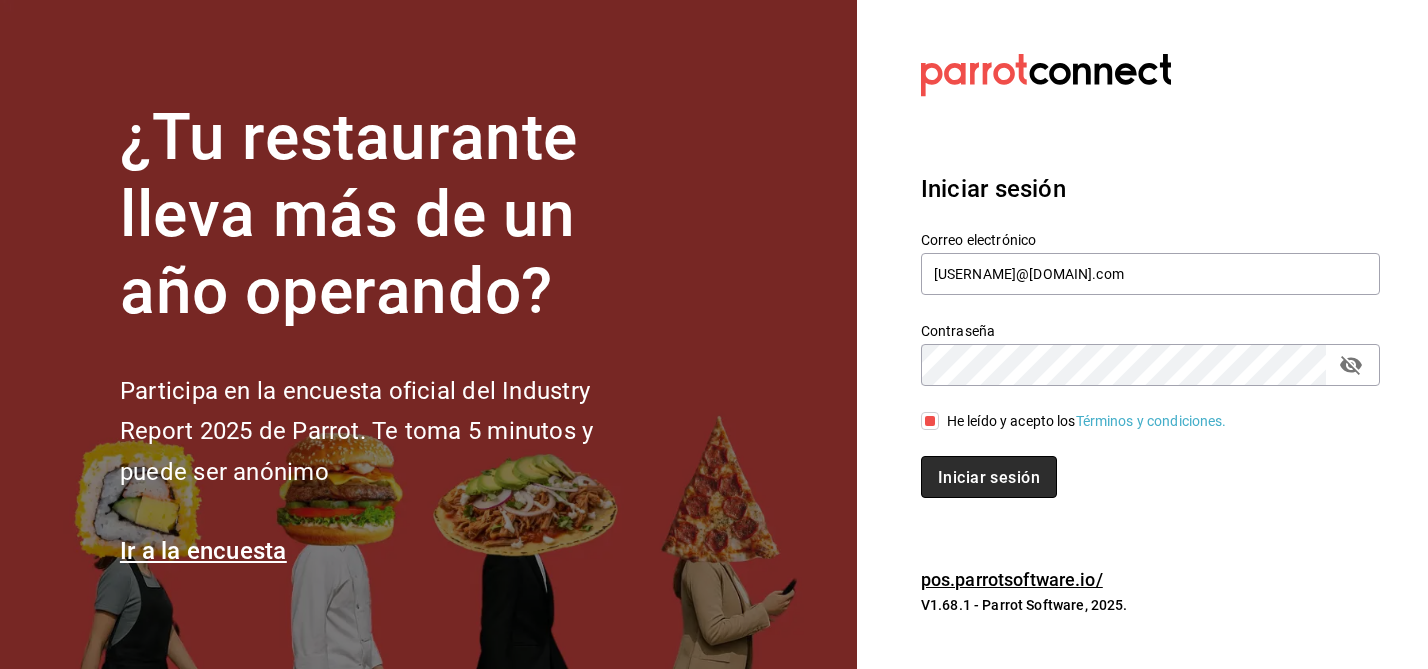 click on "Iniciar sesión" at bounding box center (989, 476) 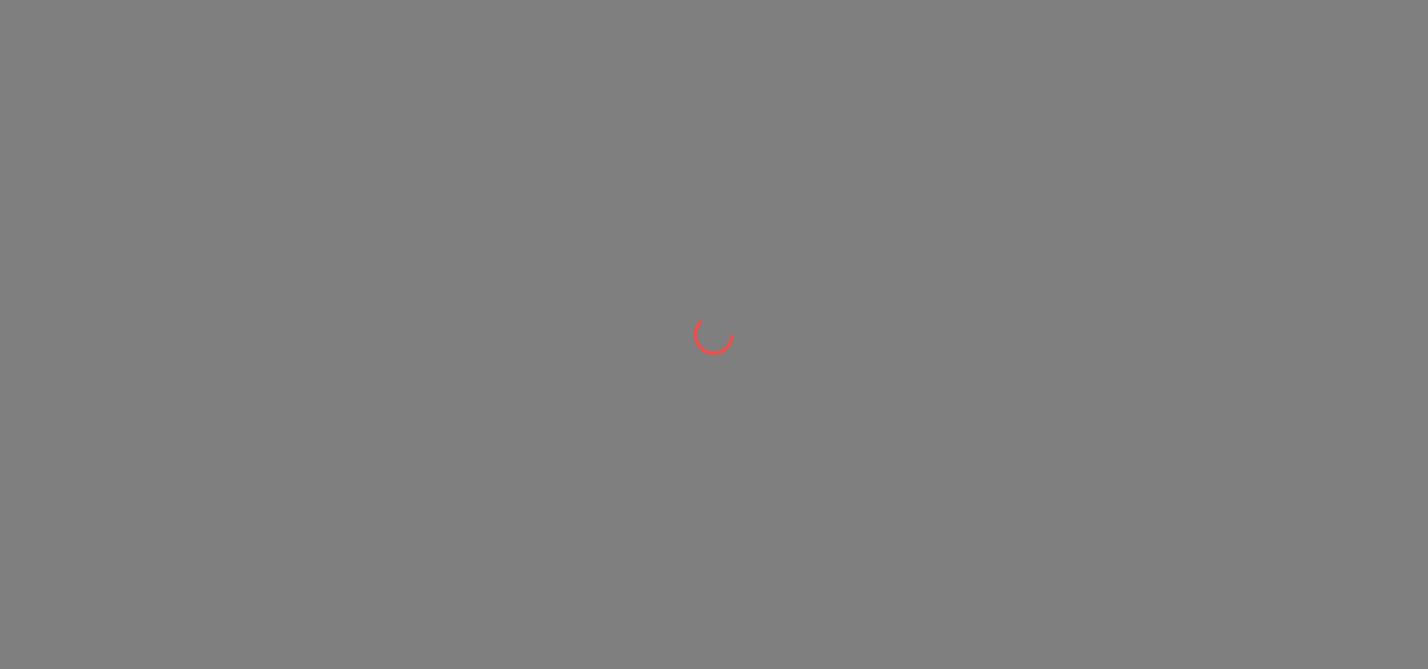 scroll, scrollTop: 0, scrollLeft: 0, axis: both 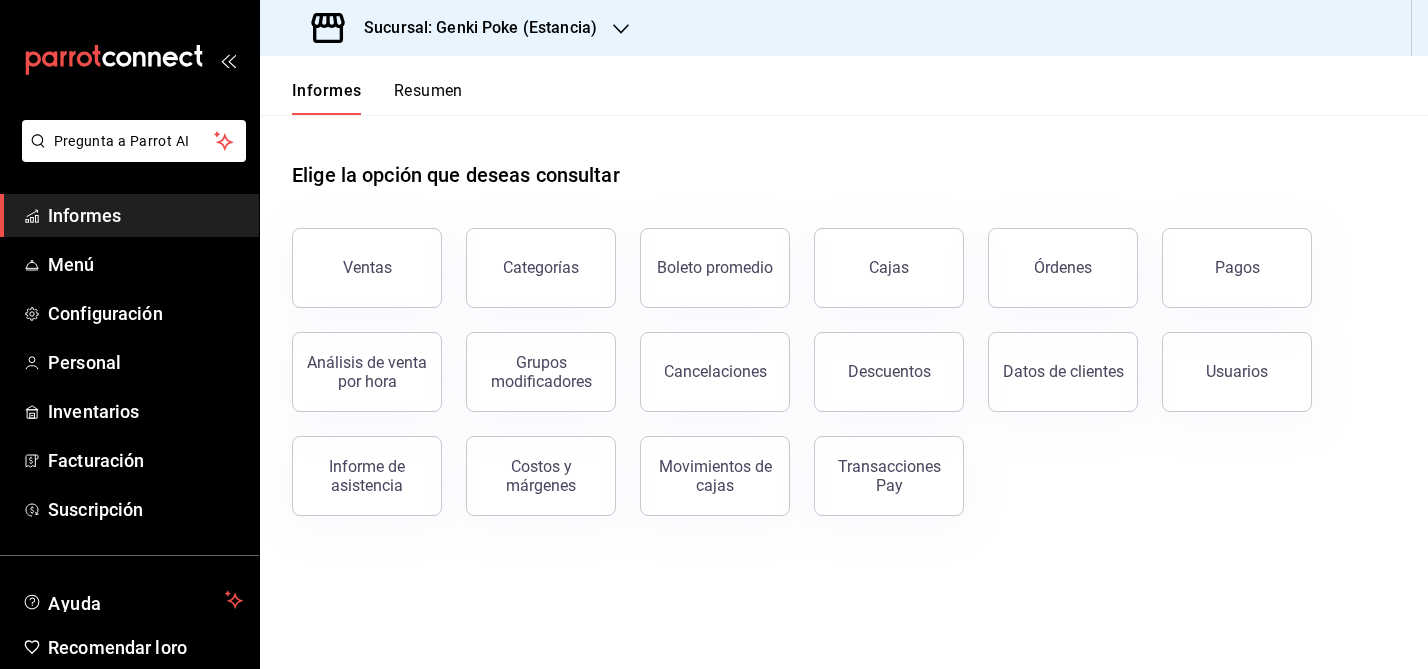 click on "Sucursal: Genki Poke (Estancia)" at bounding box center [456, 28] 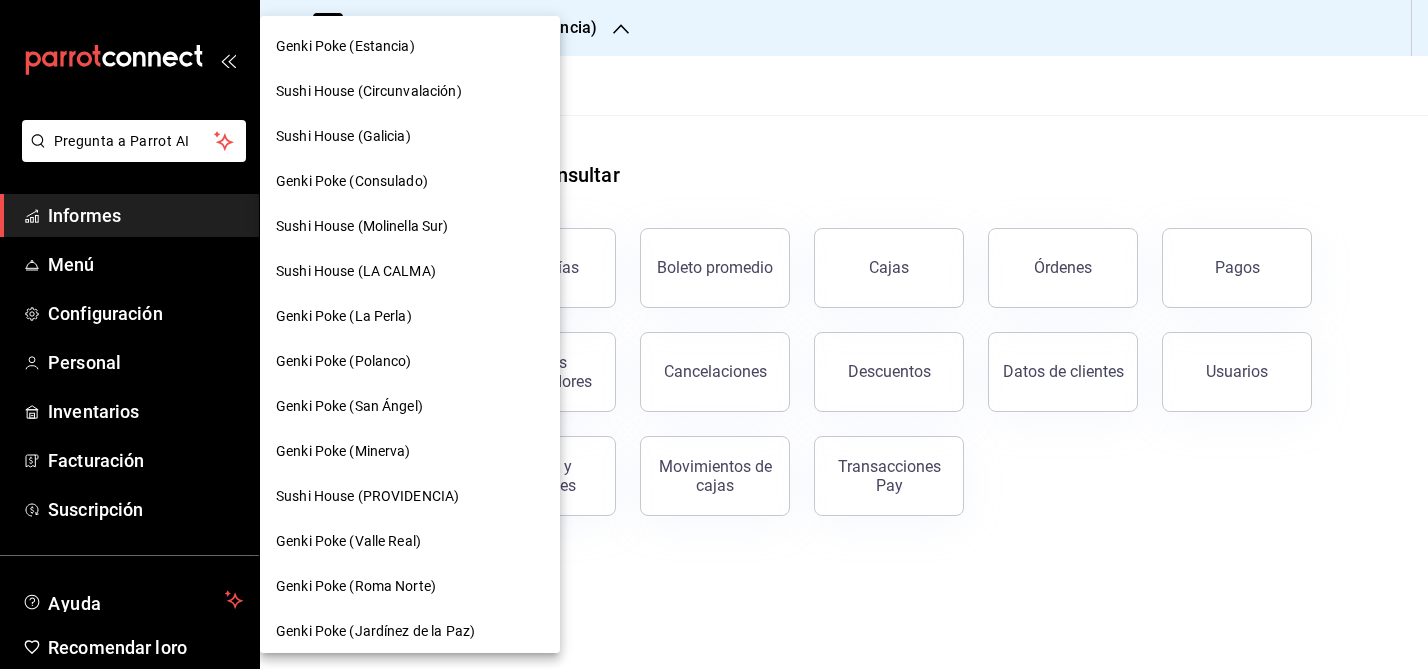 click on "Sushi House (Circunvalación)" at bounding box center [369, 91] 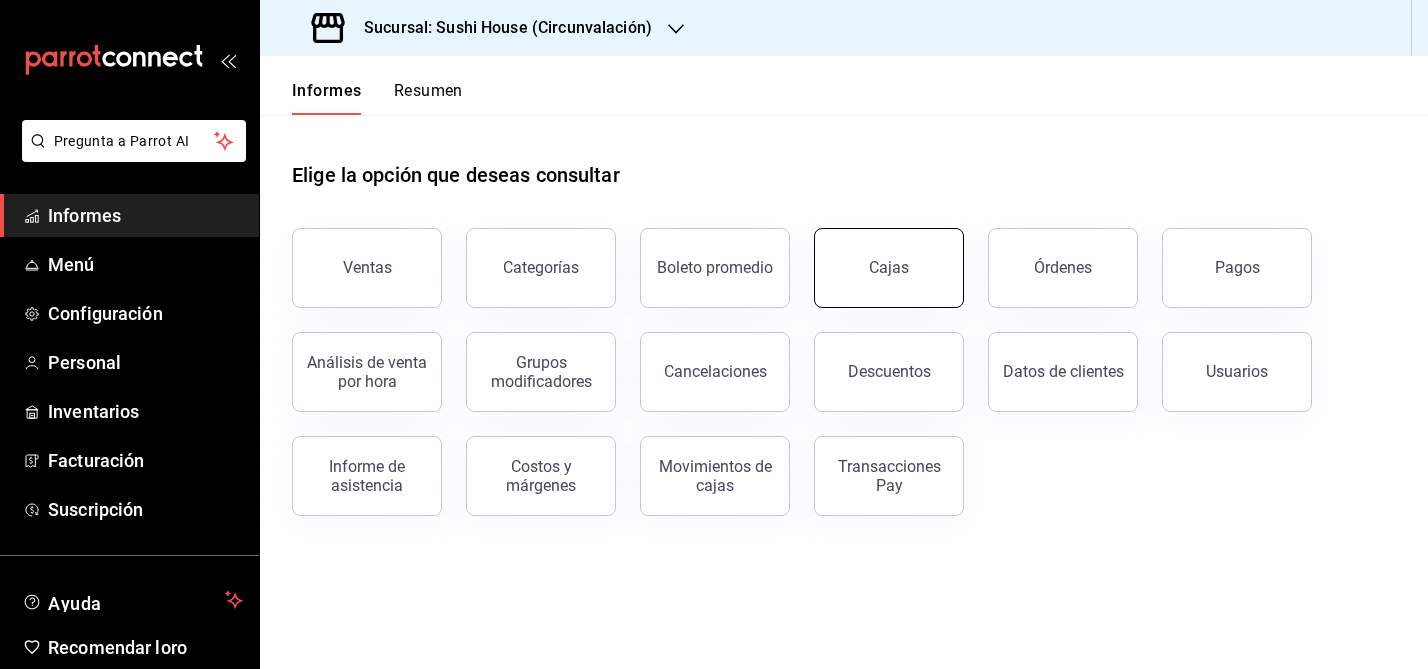click on "Cajas" at bounding box center (889, 268) 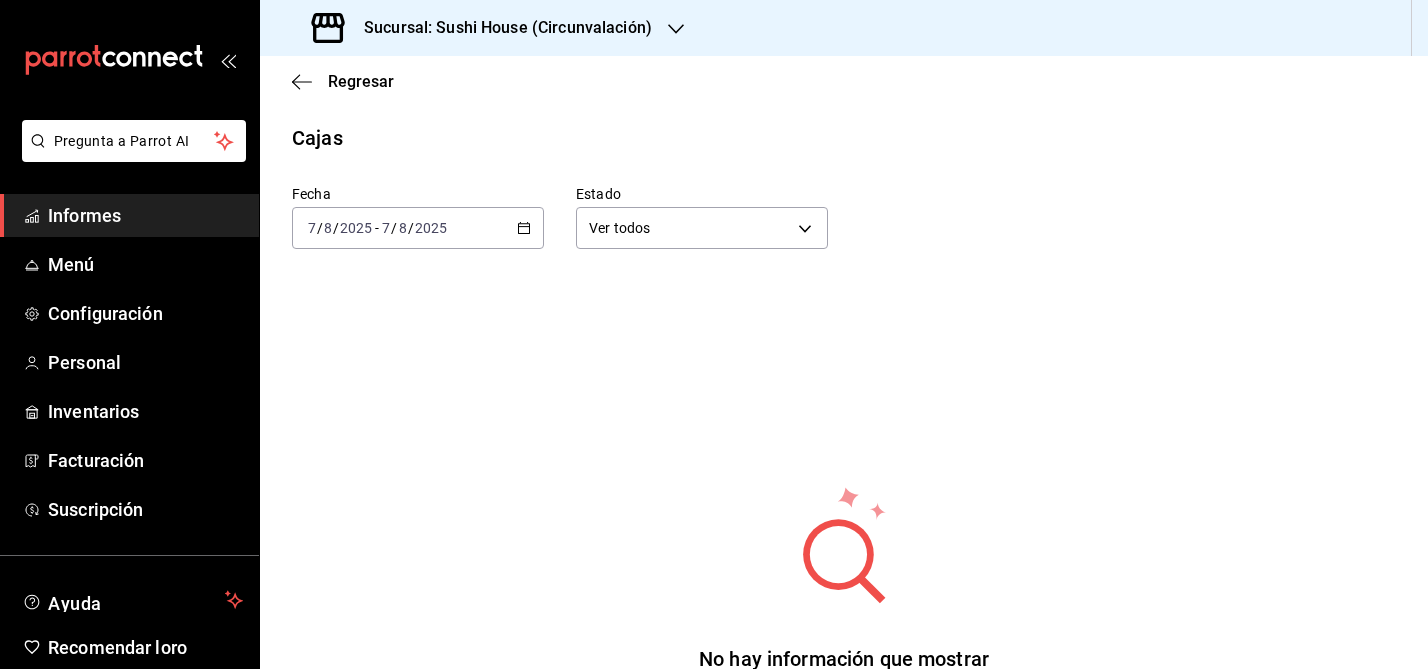 click 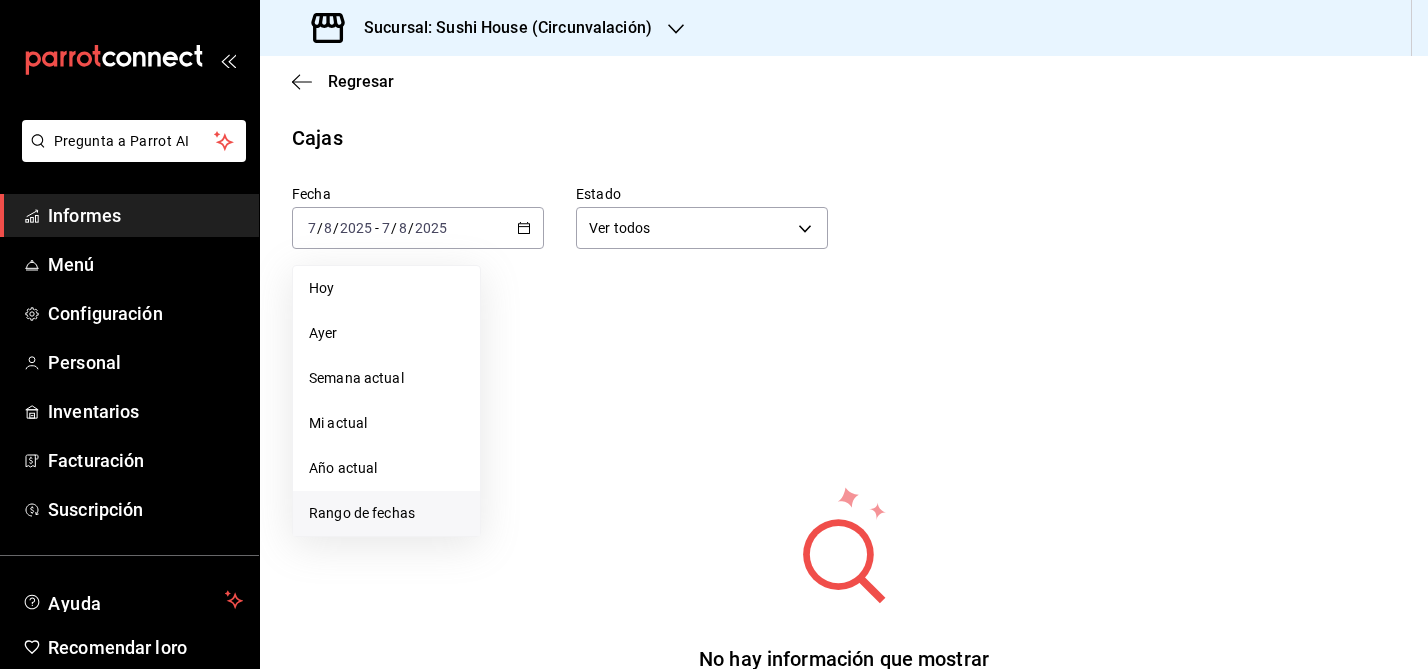click on "Rango de fechas" at bounding box center (386, 513) 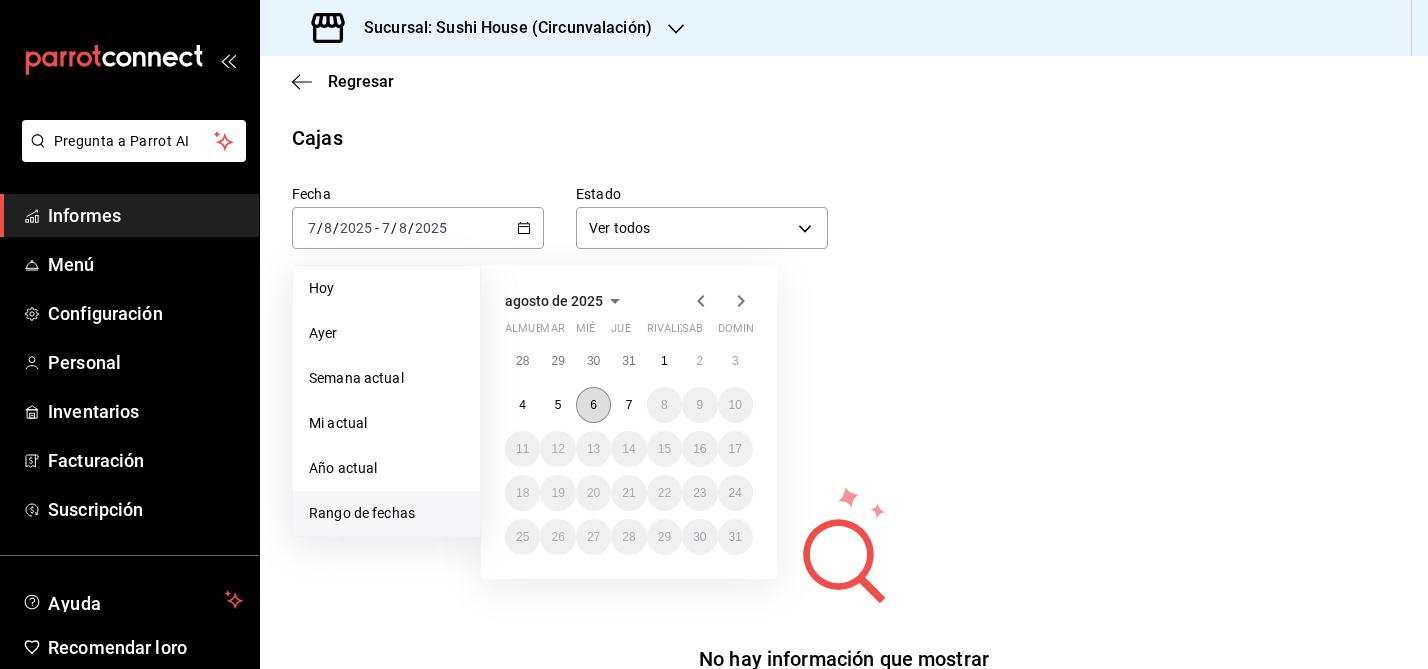 click on "6" at bounding box center [593, 405] 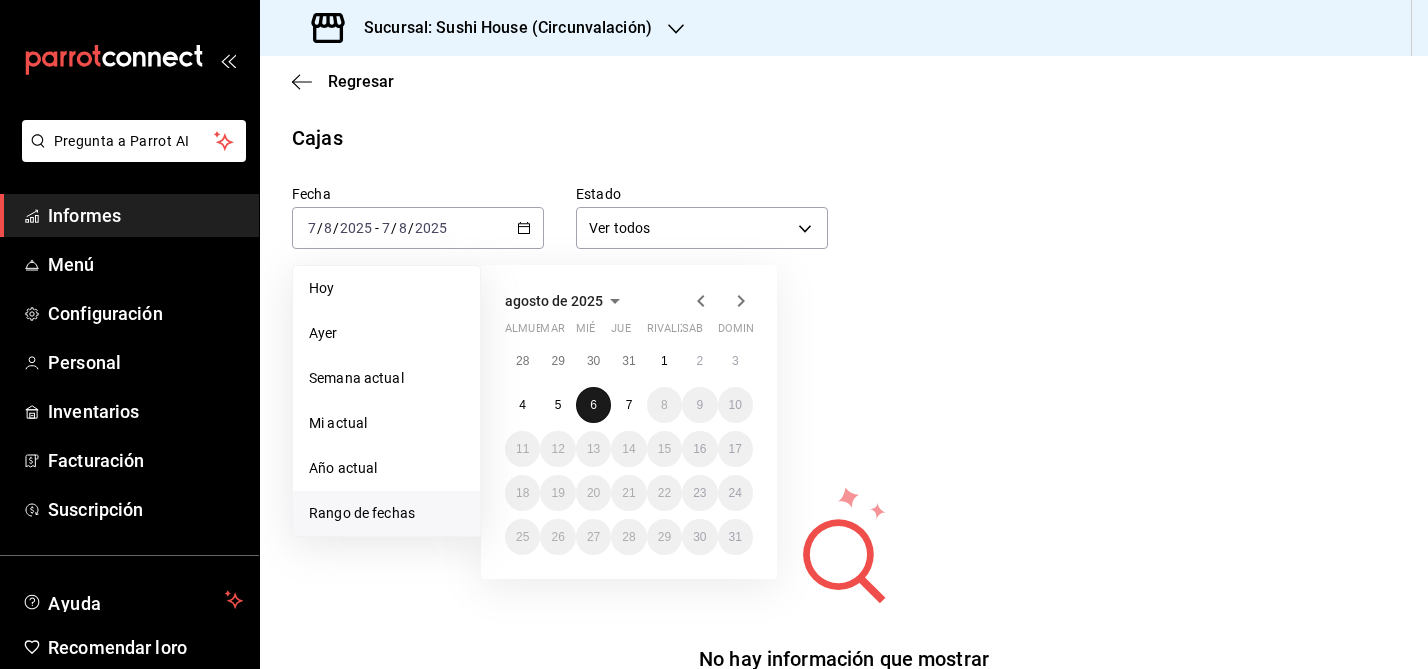 click on "6" at bounding box center (593, 405) 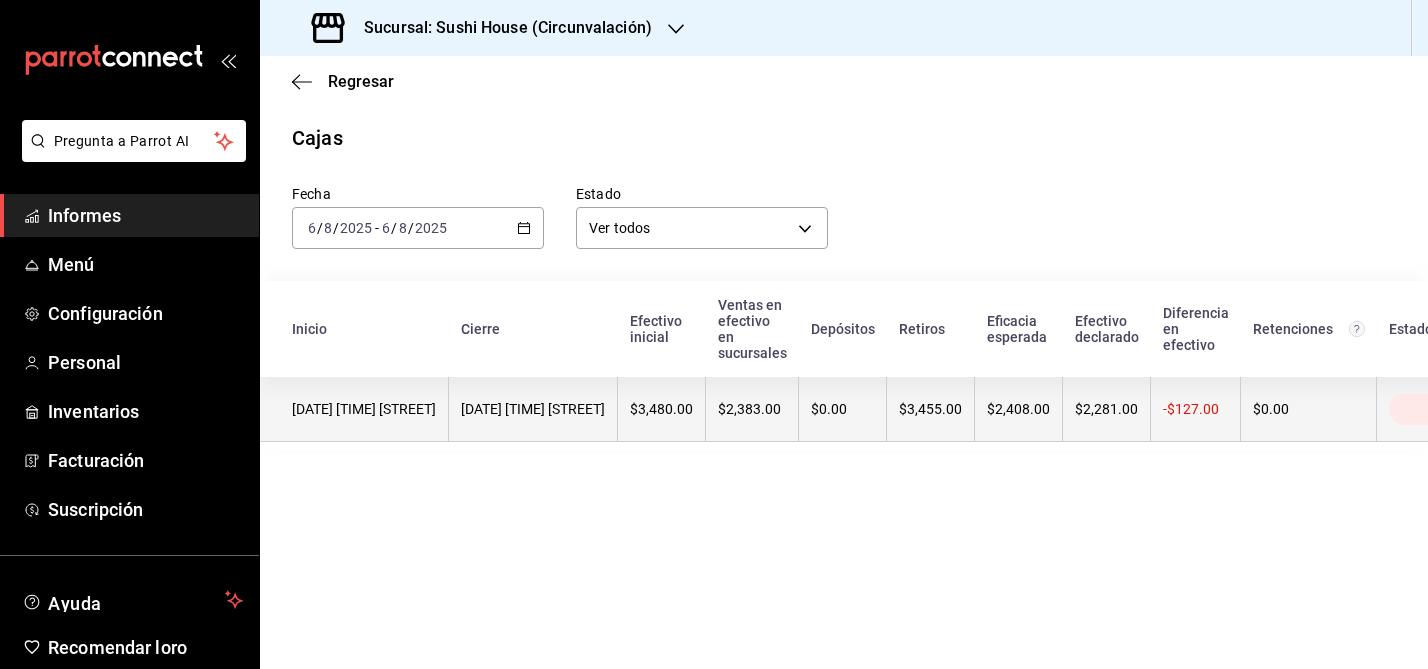 click on "[DATE] [TIME] [STREET]" at bounding box center [354, 409] 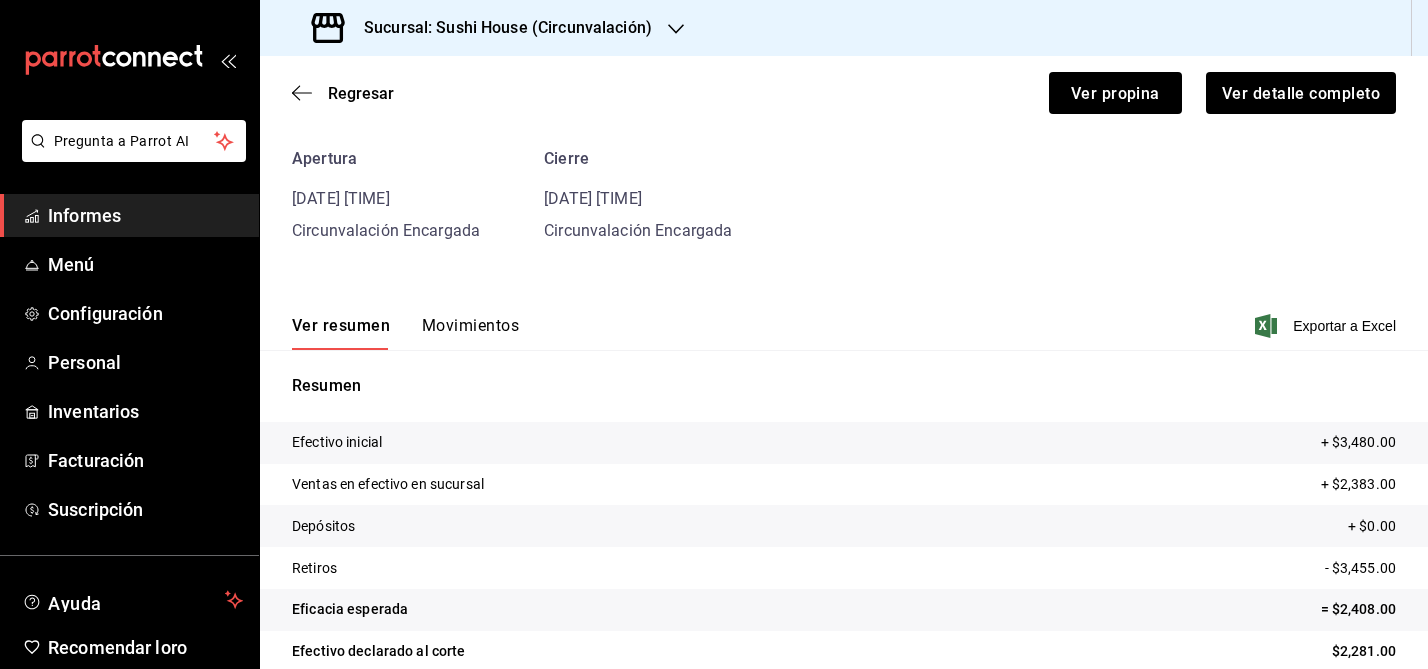 scroll, scrollTop: 78, scrollLeft: 0, axis: vertical 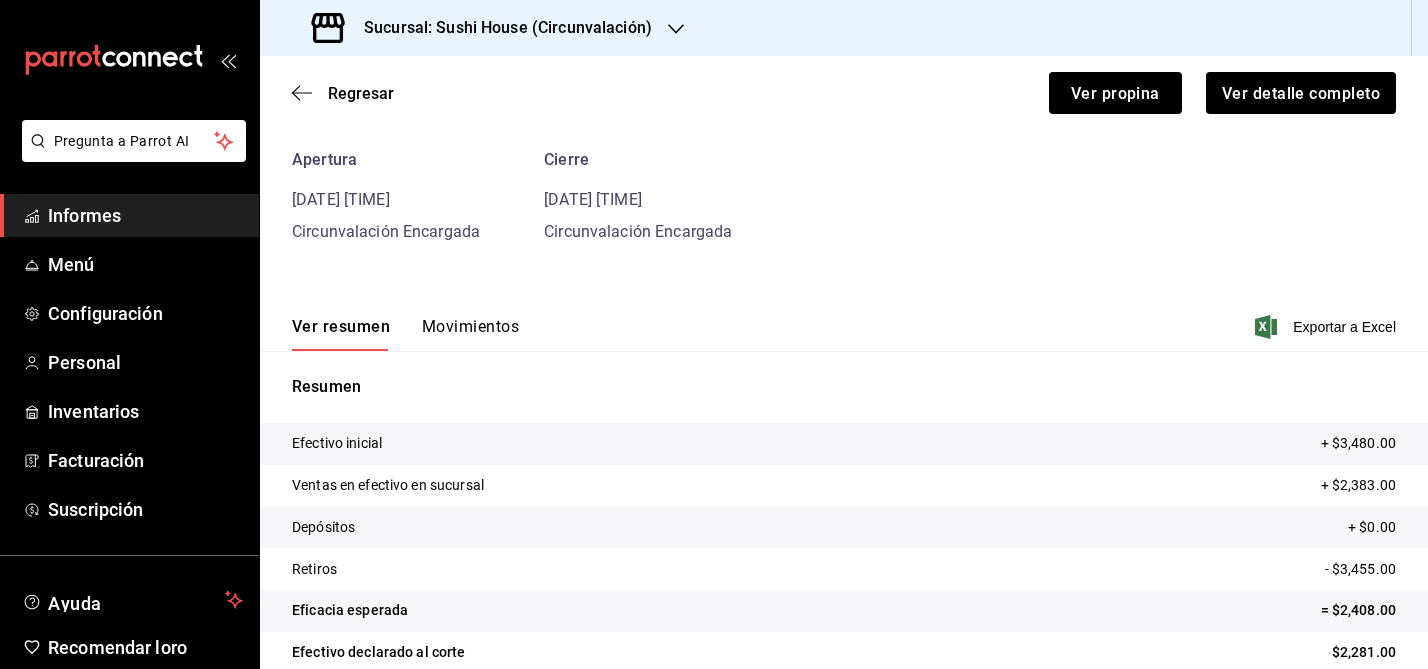 click on "Movimientos" at bounding box center (470, 326) 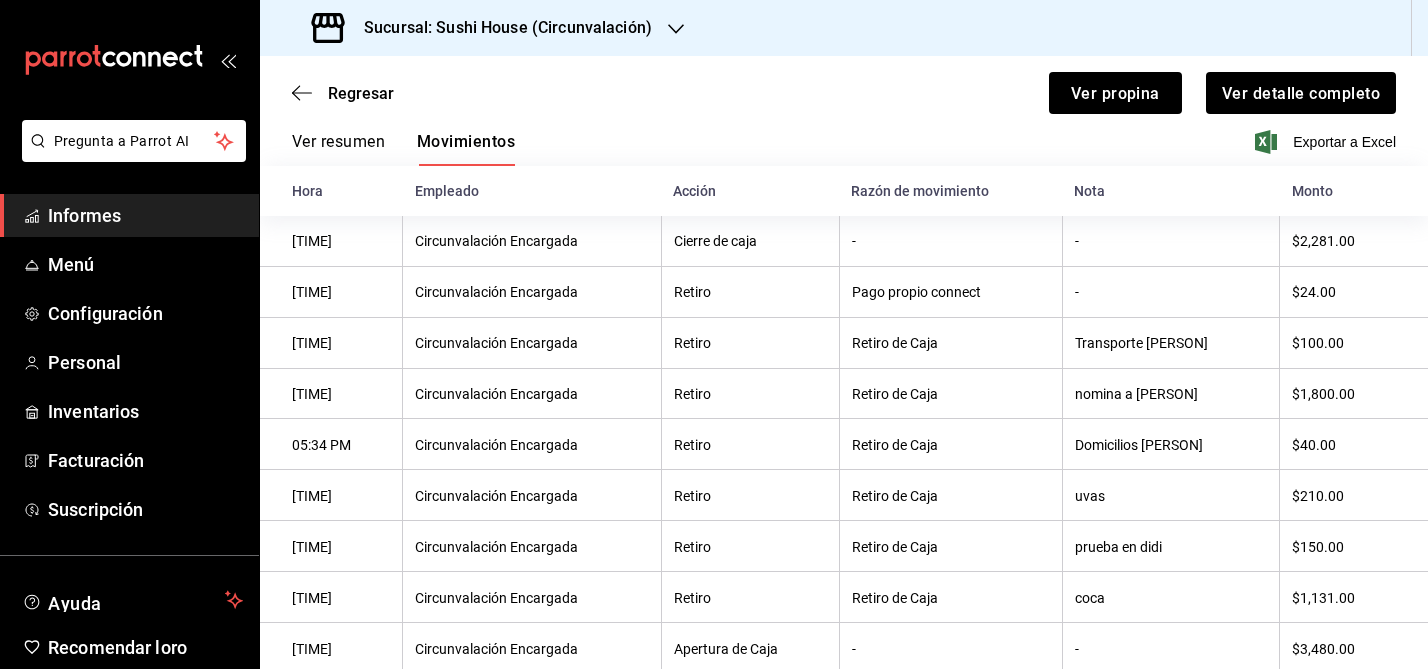 scroll, scrollTop: 316, scrollLeft: 0, axis: vertical 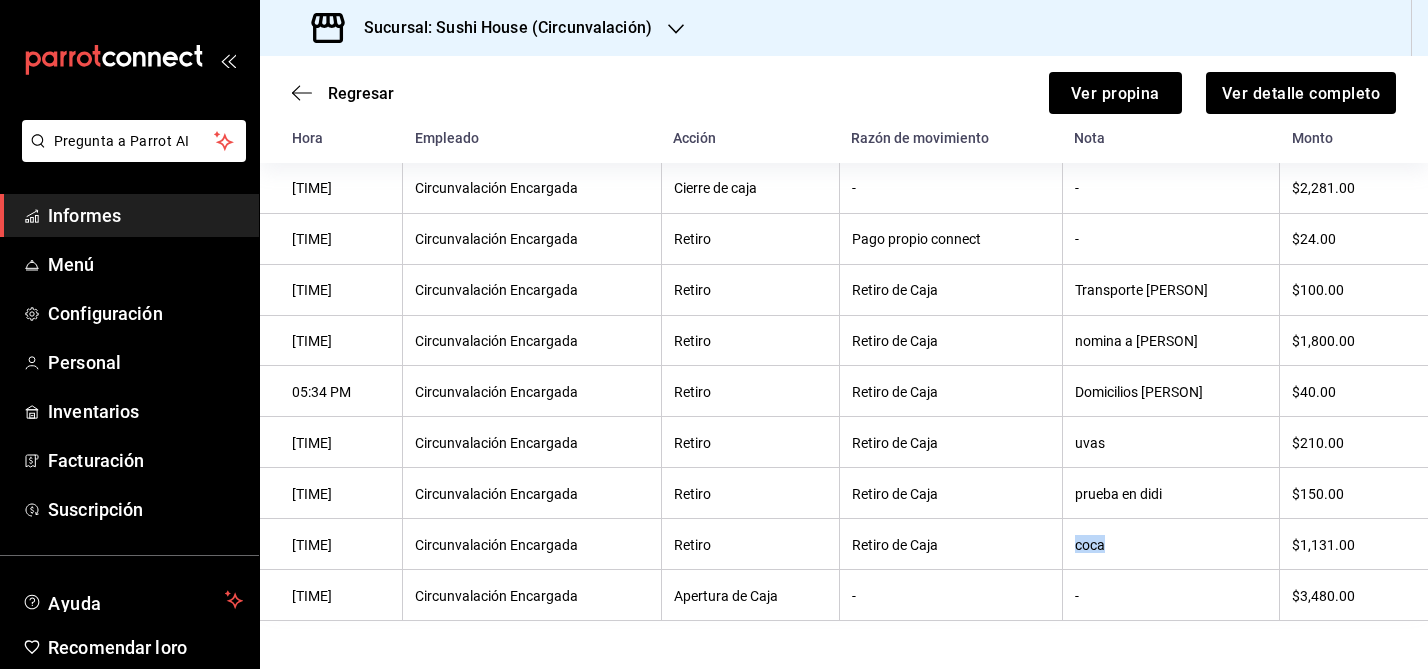 drag, startPoint x: 1100, startPoint y: 545, endPoint x: 1169, endPoint y: 543, distance: 69.02898 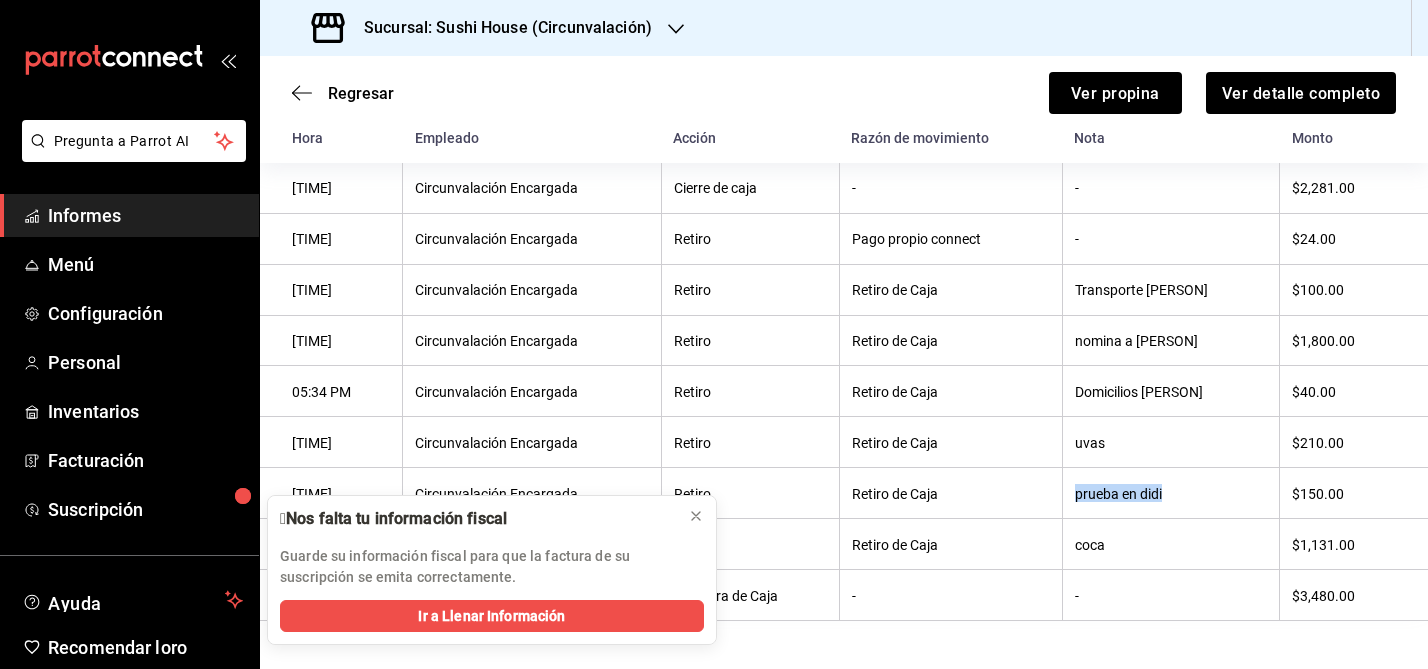 drag, startPoint x: 1102, startPoint y: 496, endPoint x: 1241, endPoint y: 513, distance: 140.0357 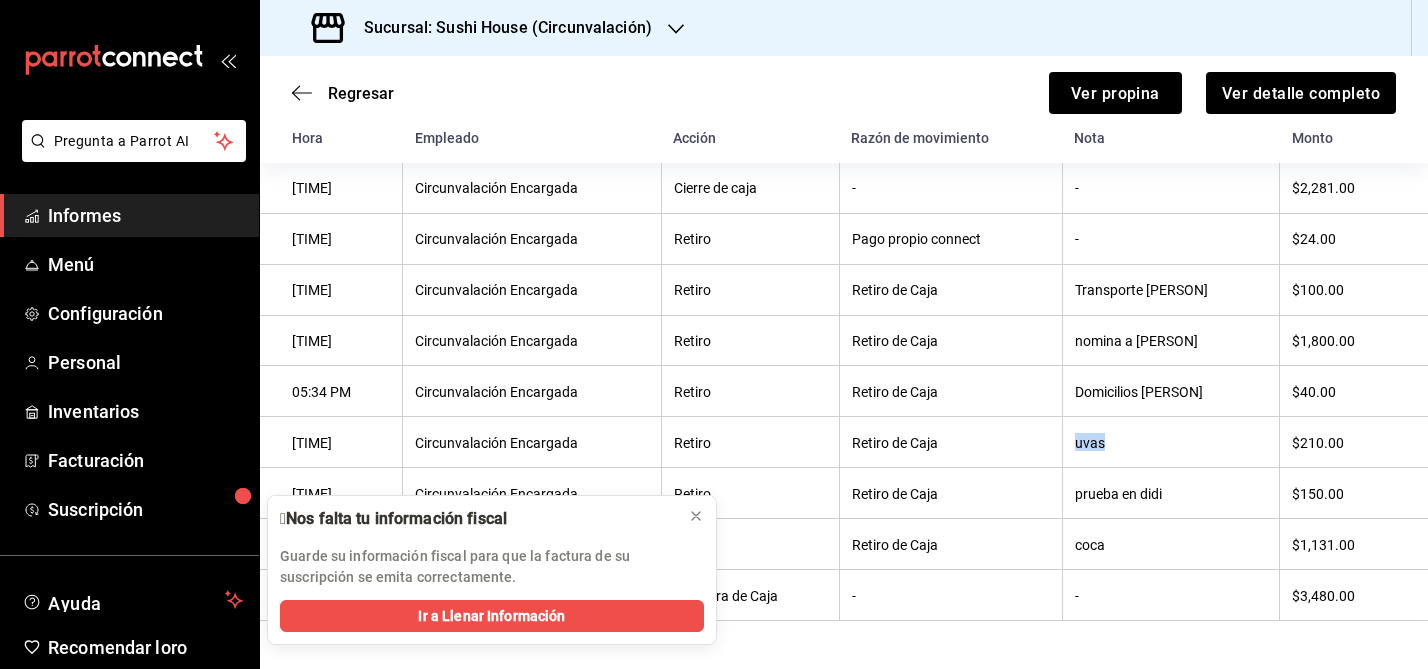 drag, startPoint x: 1103, startPoint y: 444, endPoint x: 1149, endPoint y: 446, distance: 46.043457 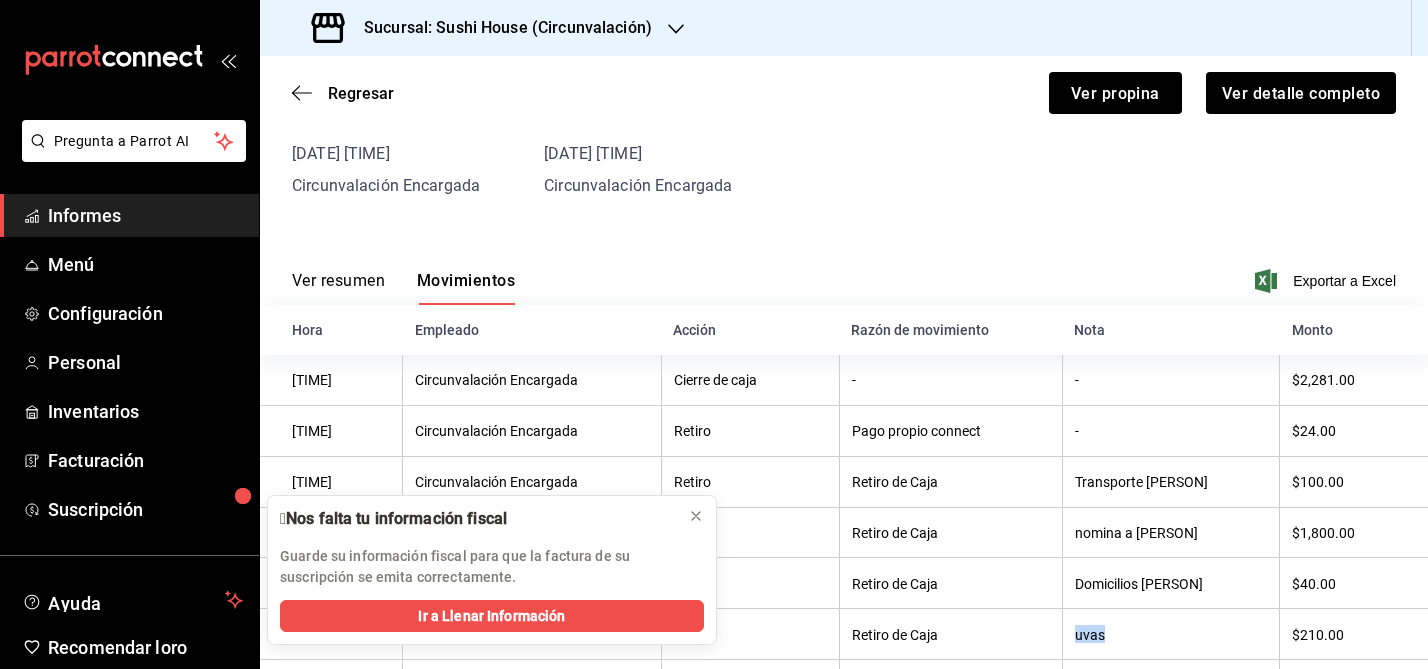 scroll, scrollTop: 0, scrollLeft: 0, axis: both 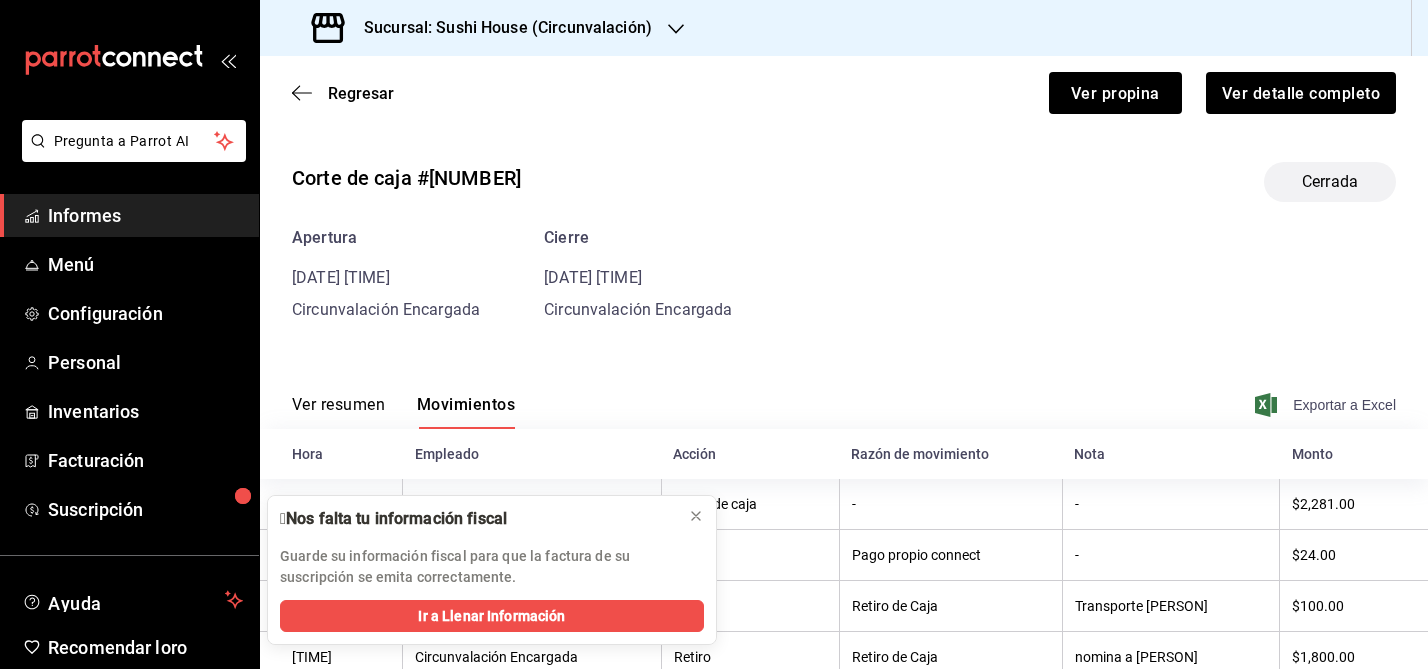 click on "Exportar a Excel" at bounding box center (1344, 405) 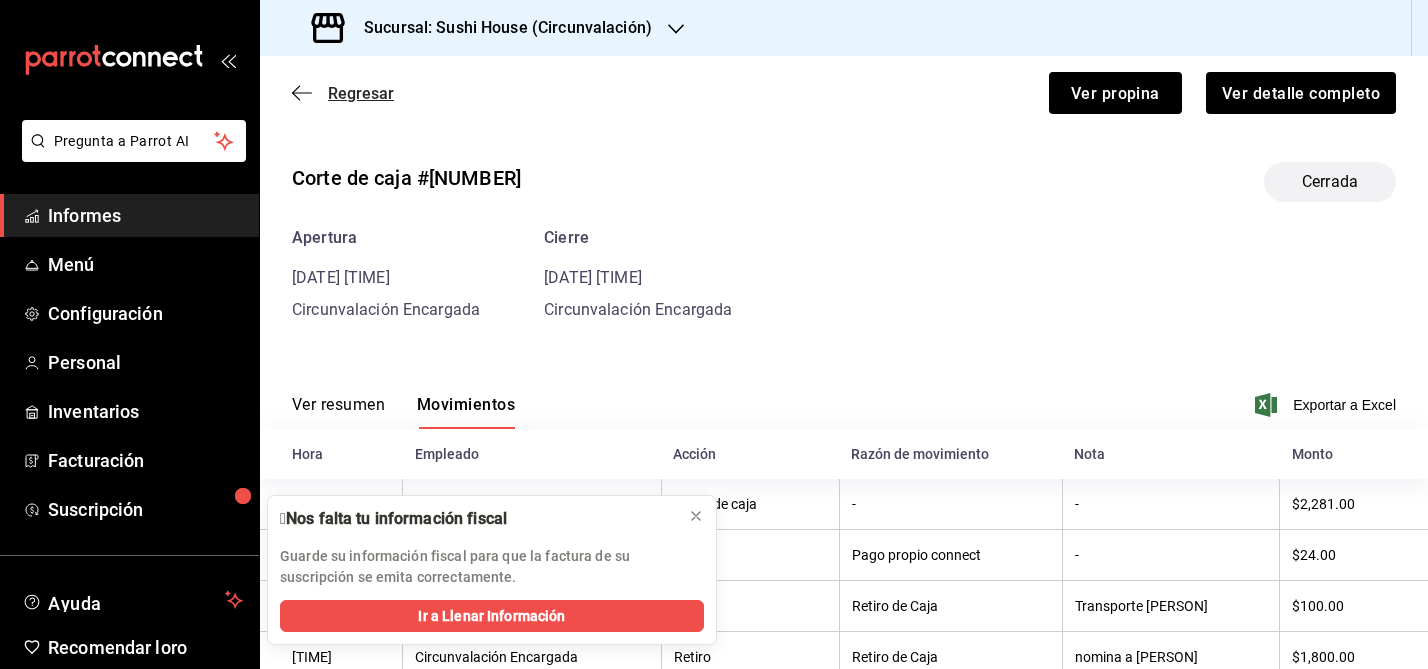 click 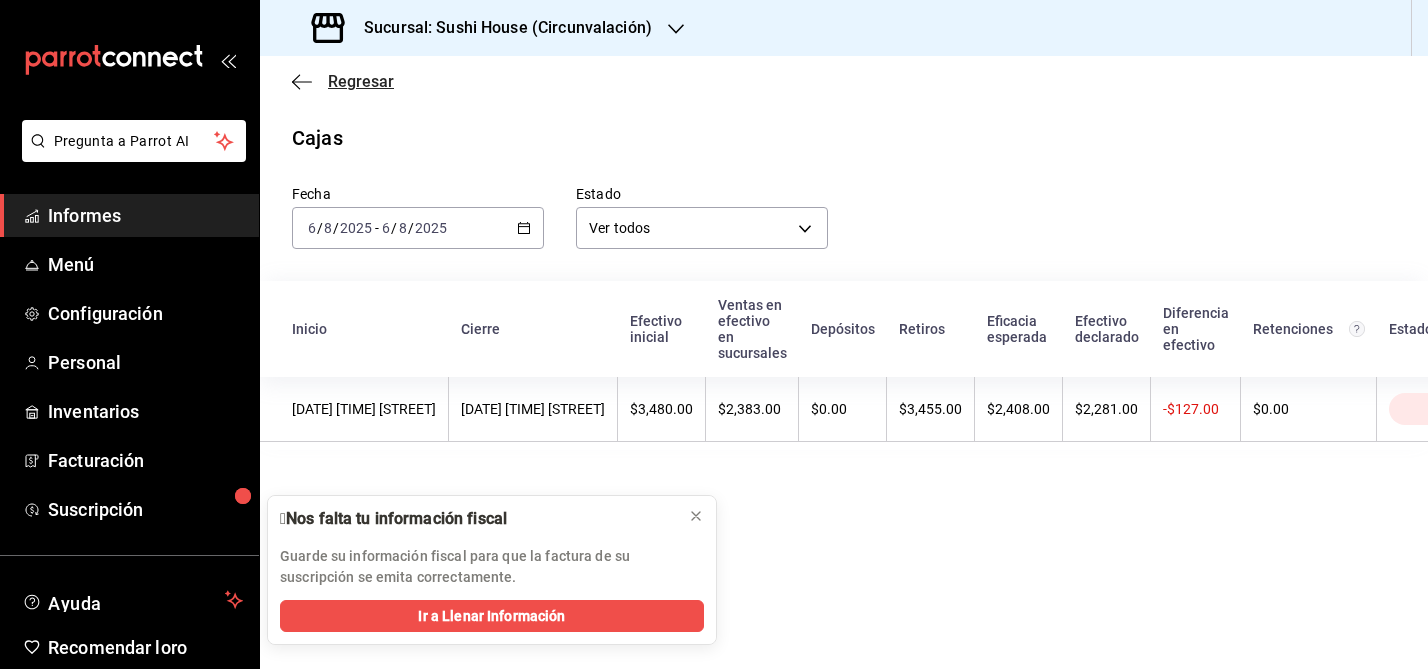 click 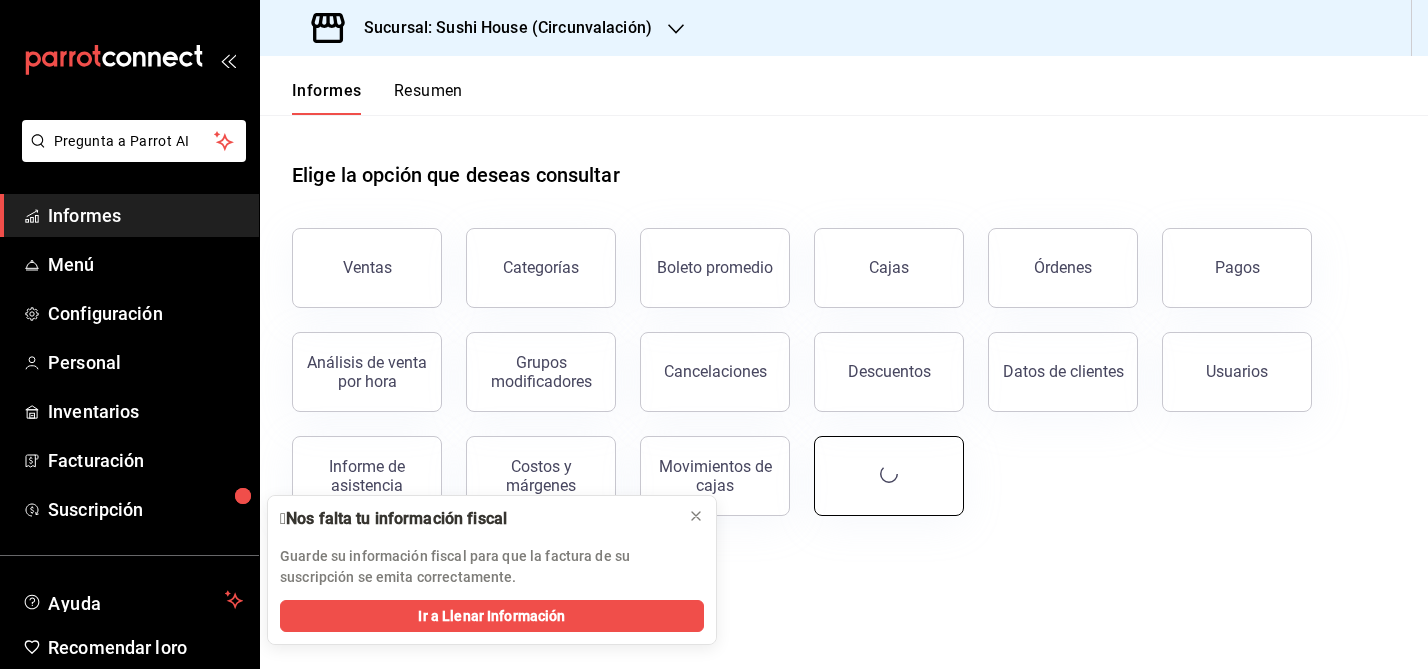 click at bounding box center [889, 476] 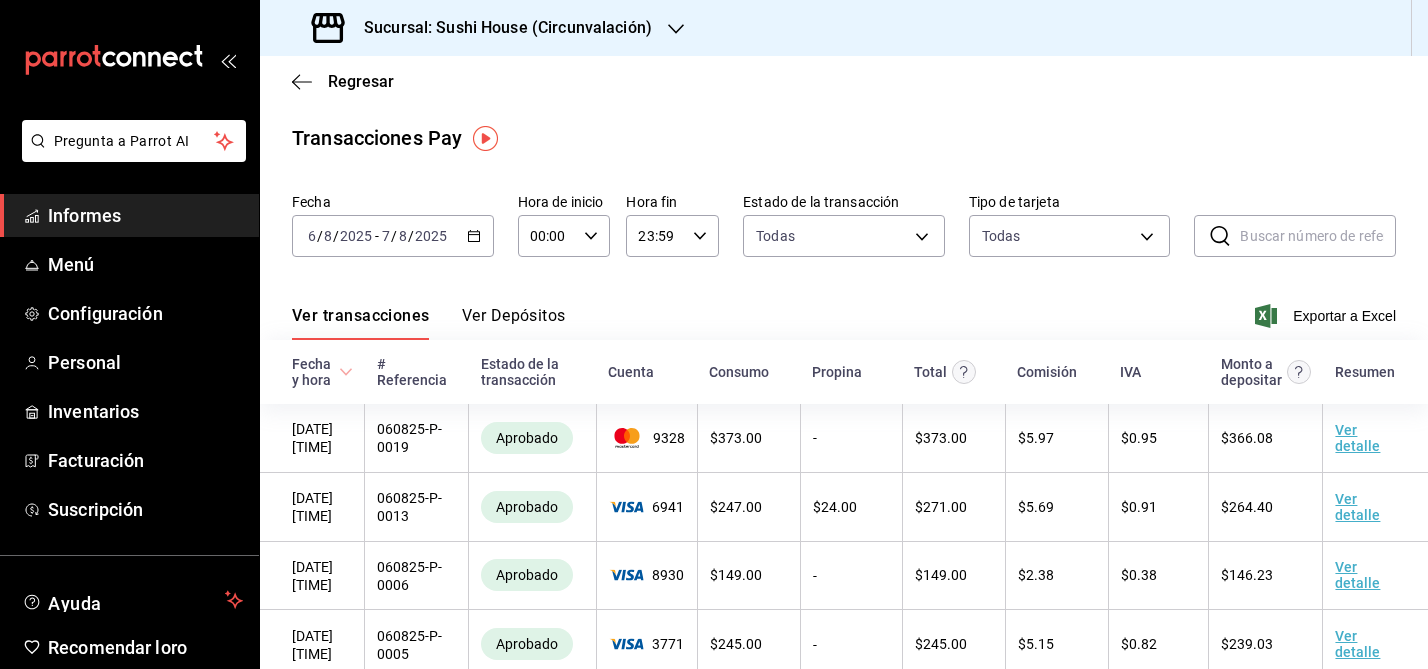 click 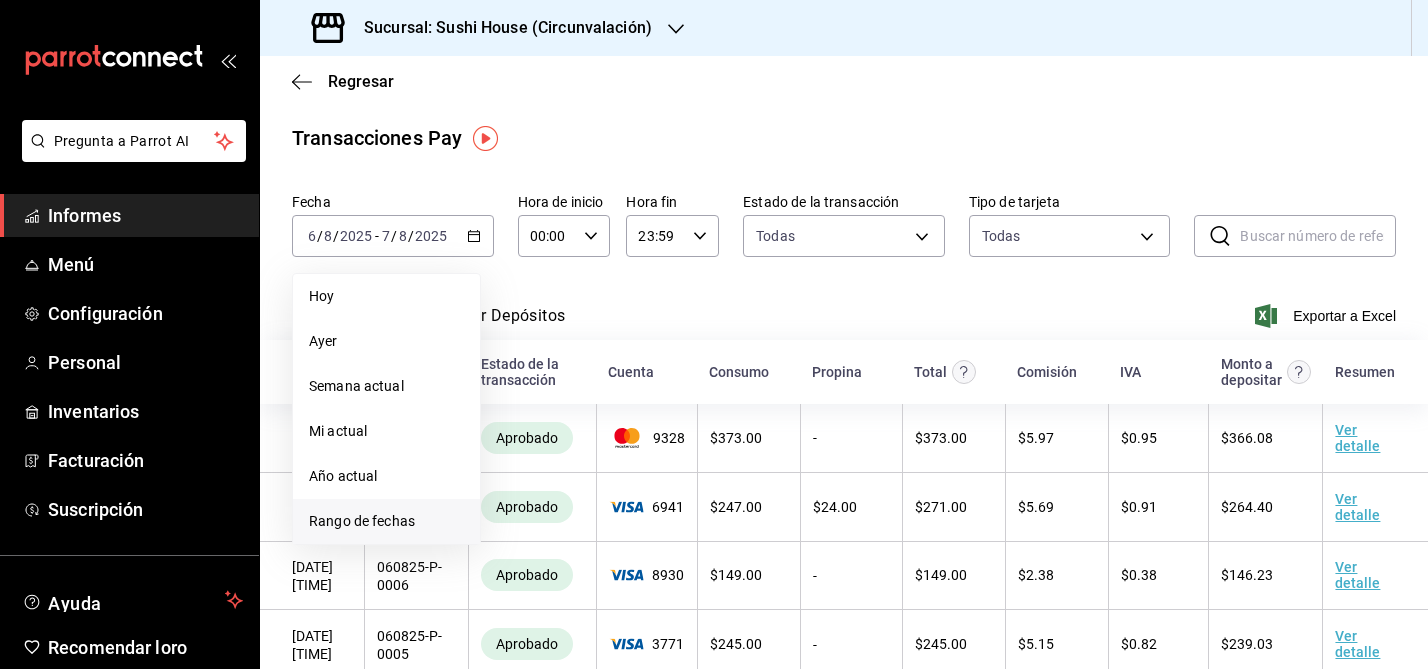click on "Rango de fechas" at bounding box center [362, 521] 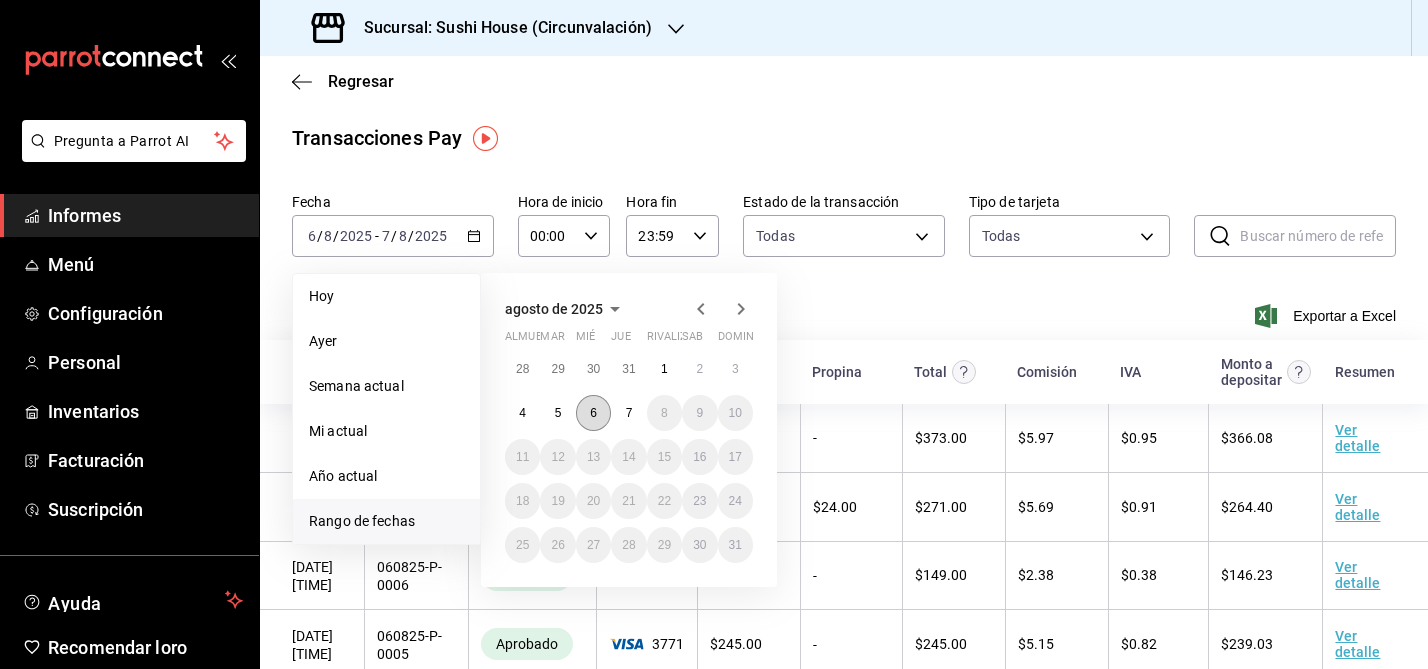 click on "6" at bounding box center (593, 413) 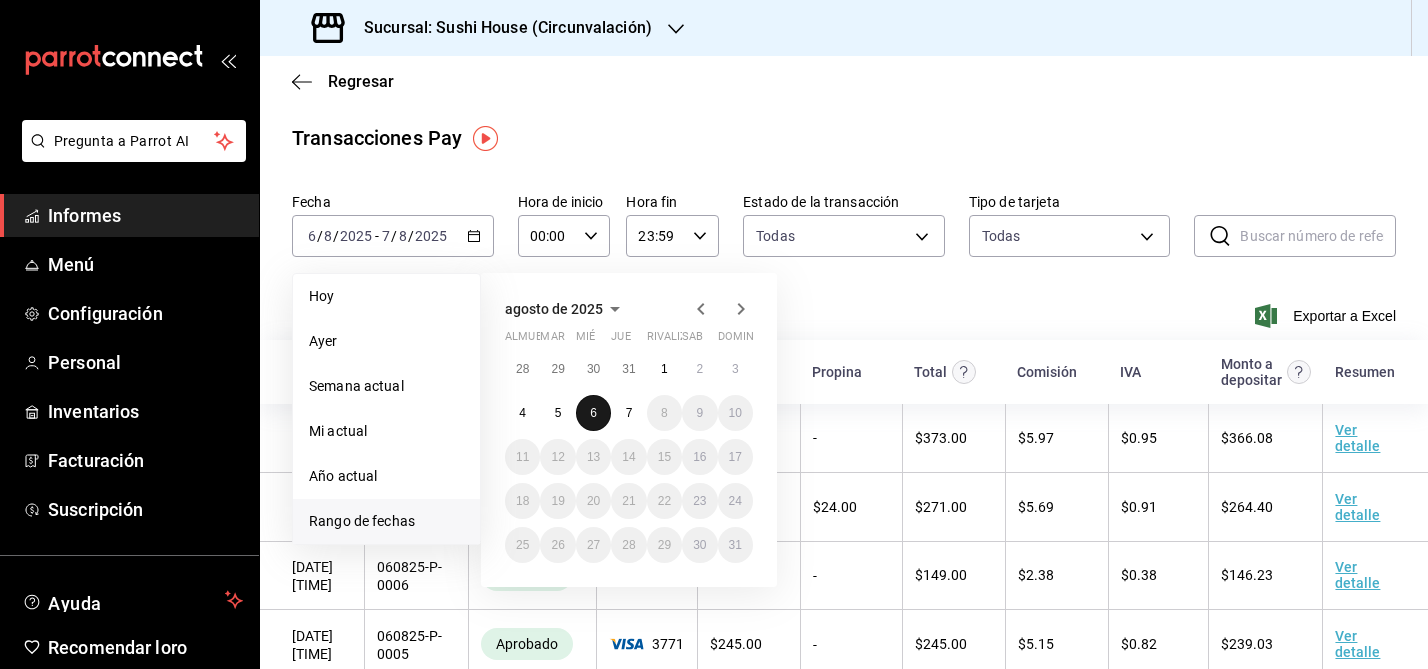 click on "6" at bounding box center (593, 413) 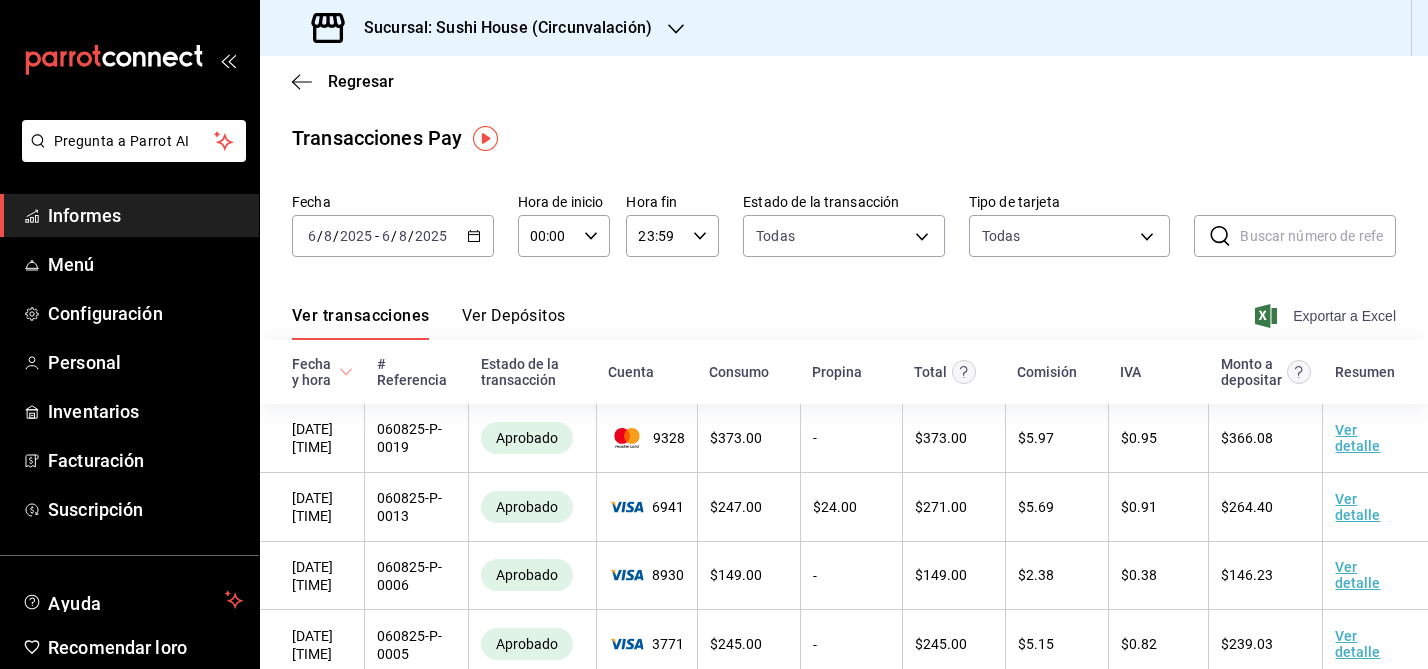 click on "Exportar a Excel" at bounding box center (1344, 316) 